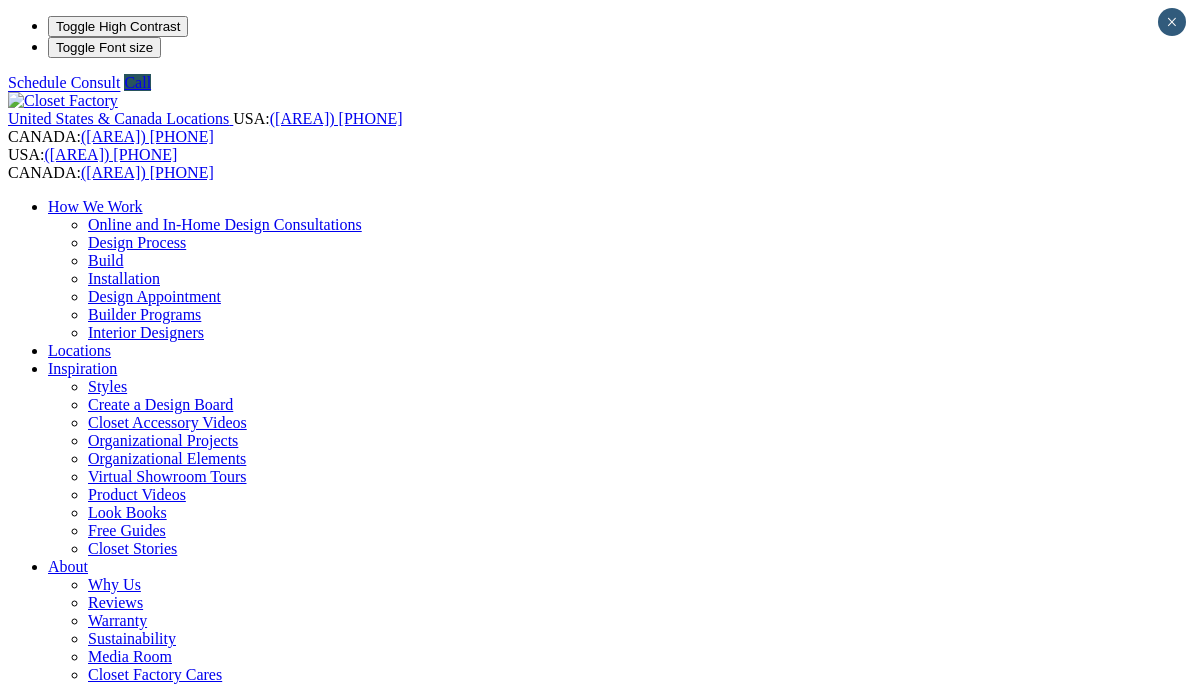 scroll, scrollTop: 0, scrollLeft: 0, axis: both 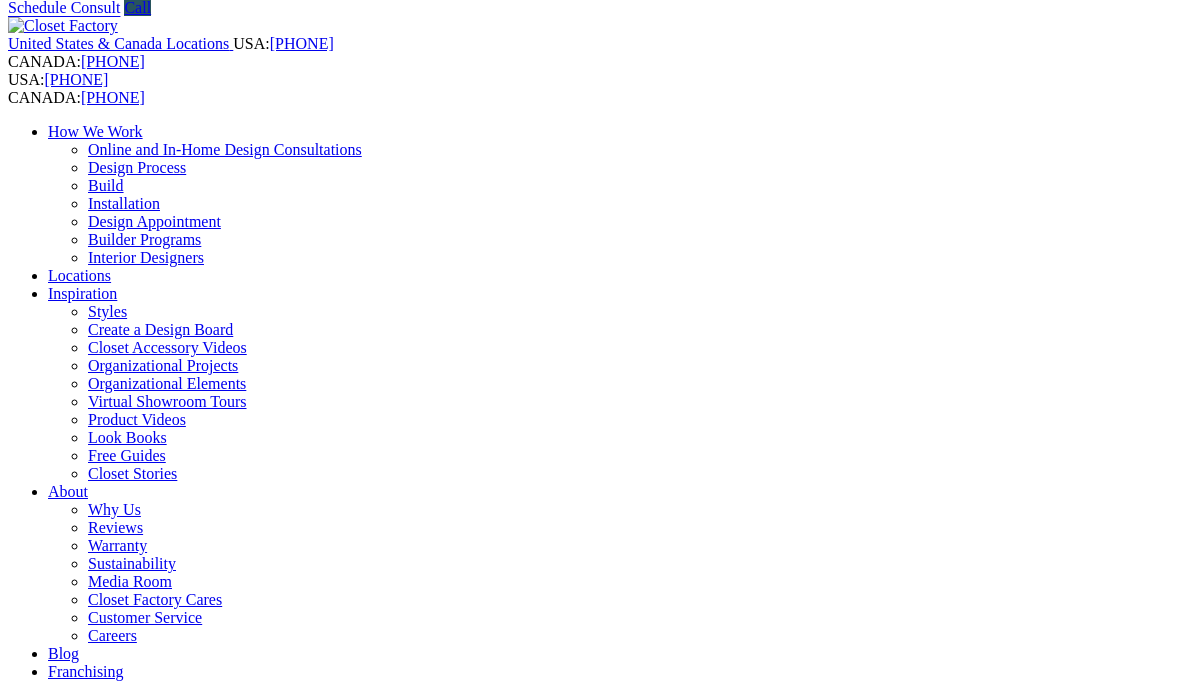 click on "CLOSE (X)" at bounding box center [46, 1770] 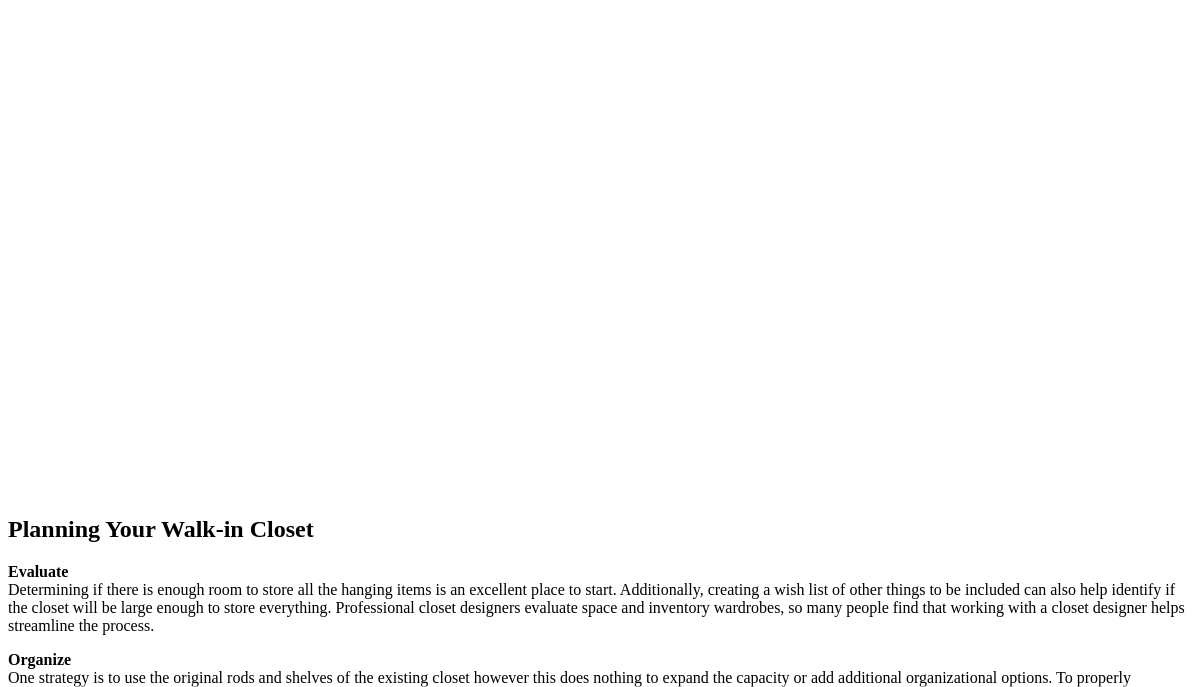 scroll, scrollTop: 2555, scrollLeft: 0, axis: vertical 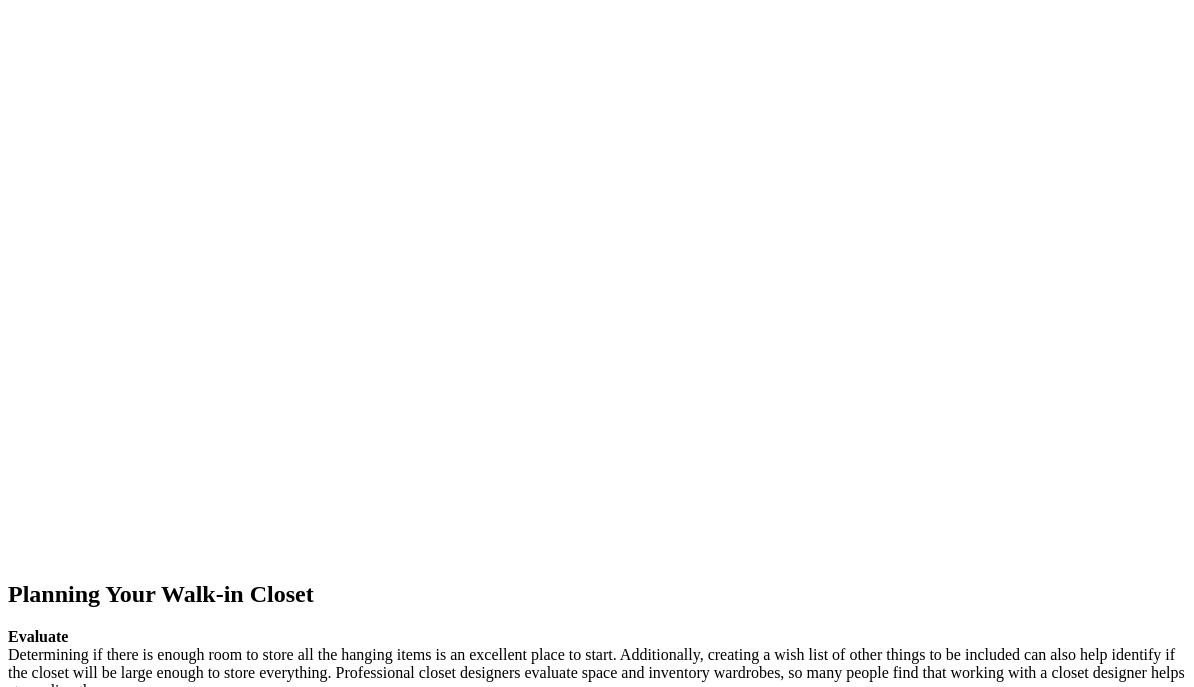 click at bounding box center [-828, 1776] 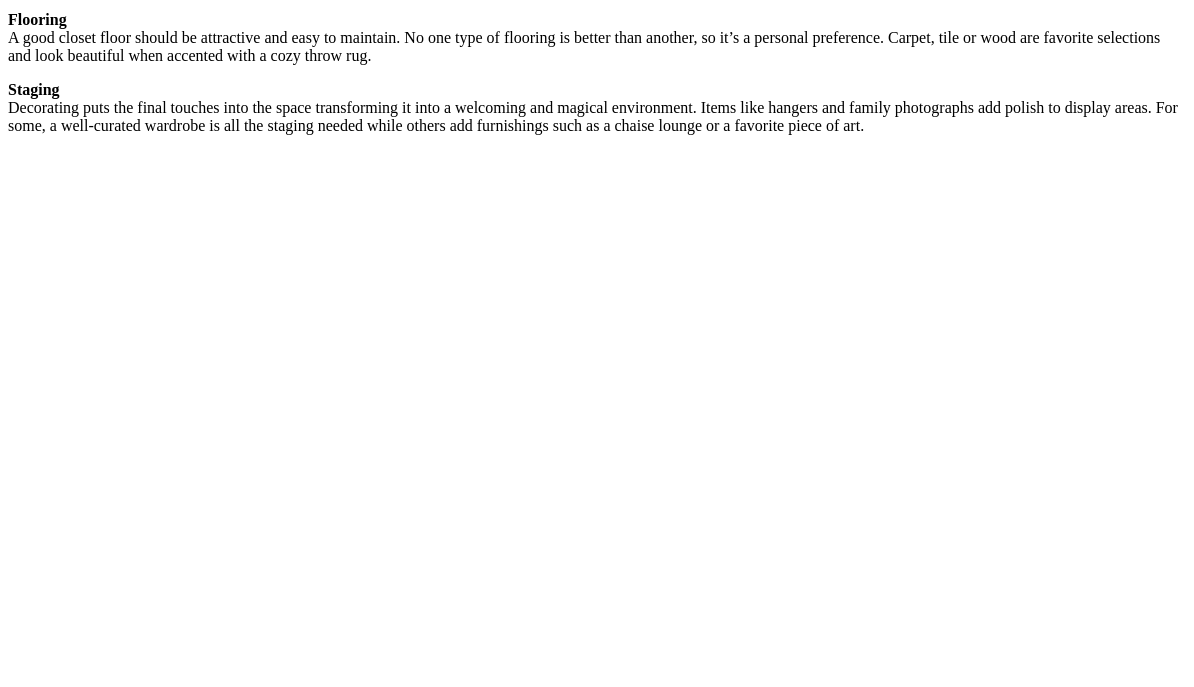 scroll, scrollTop: 3673, scrollLeft: 0, axis: vertical 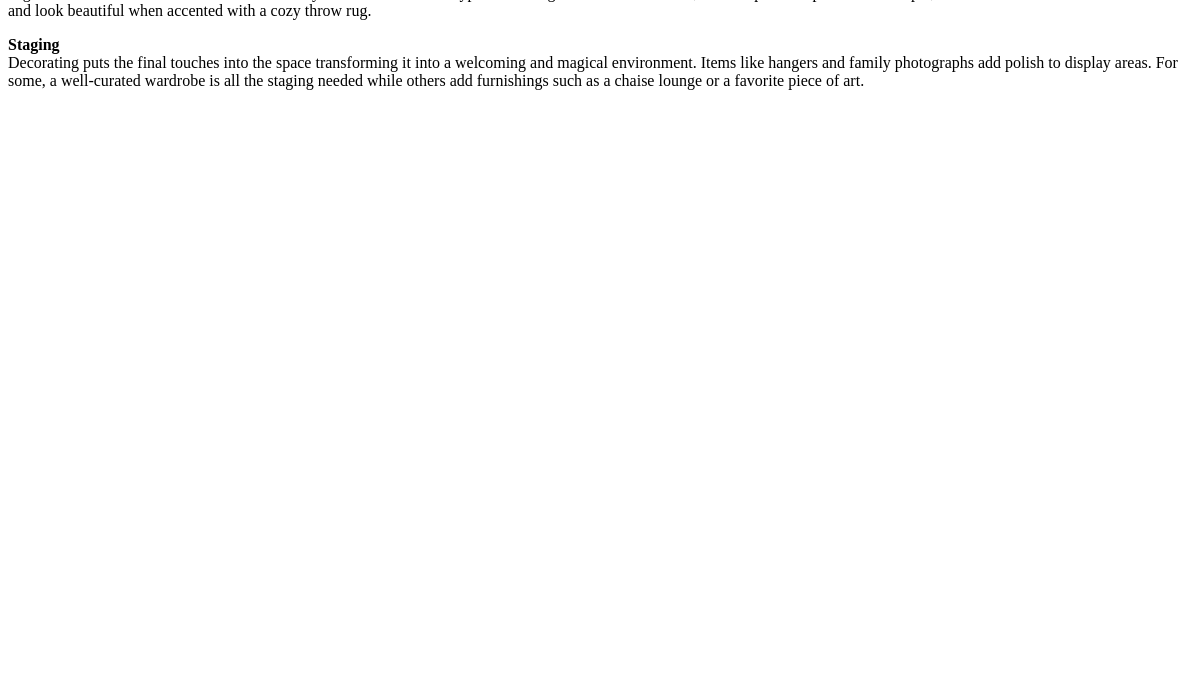 click on "Visit the custom closets gallery and get ideas for your own walk-in closet." at bounding box center (380, 3107) 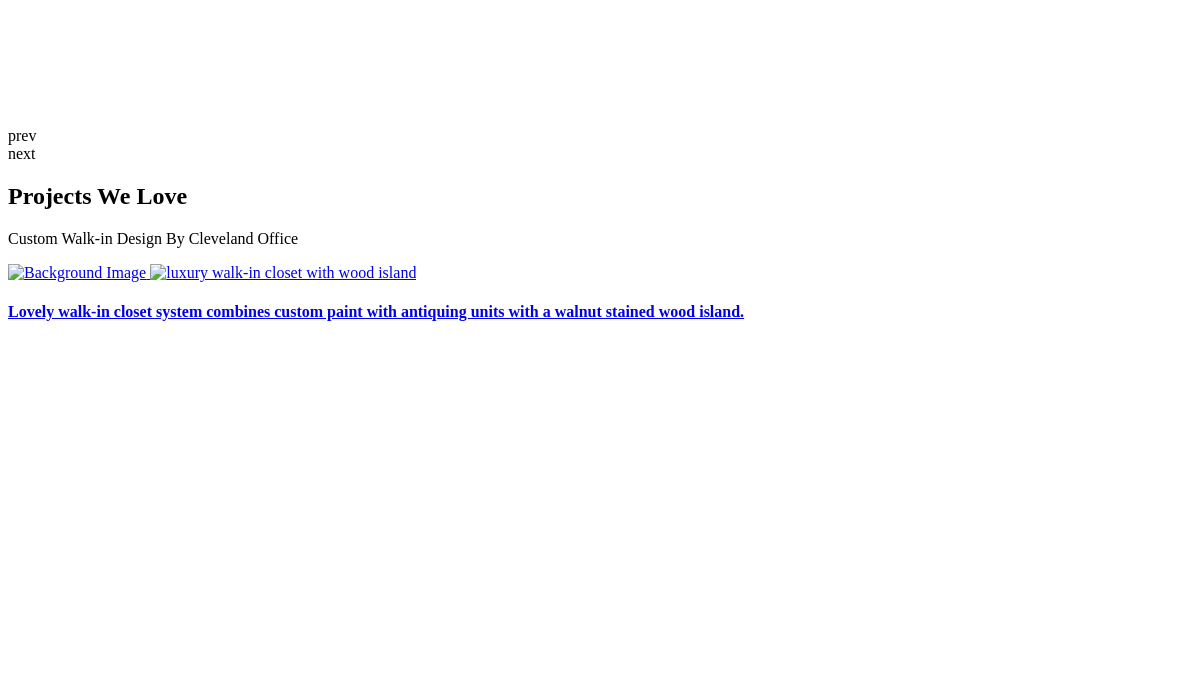 scroll, scrollTop: 4371, scrollLeft: 0, axis: vertical 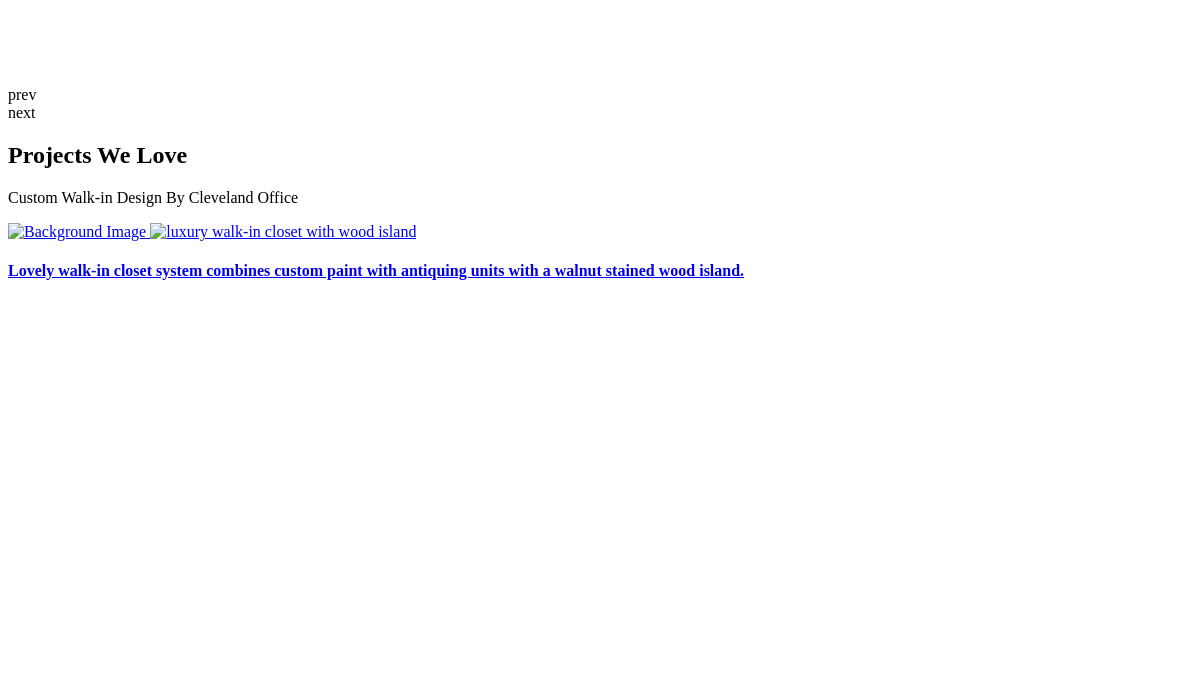 click on "Closet Boutique Beauty" at bounding box center [597, 2854] 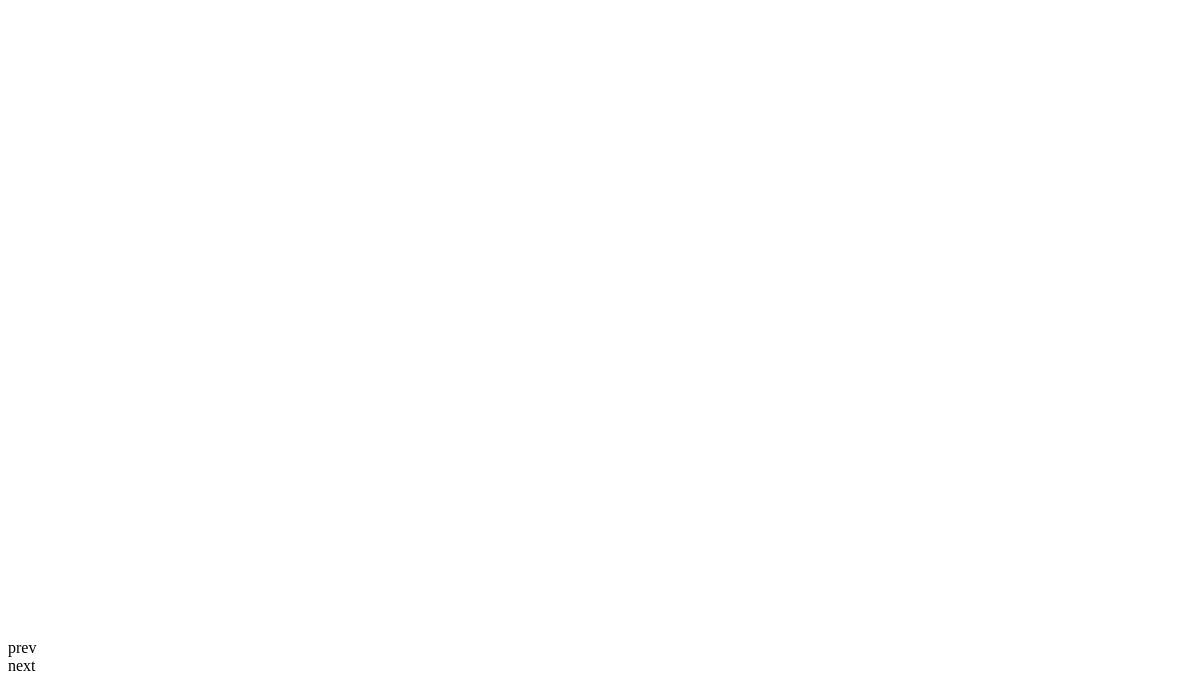 scroll, scrollTop: 3794, scrollLeft: 0, axis: vertical 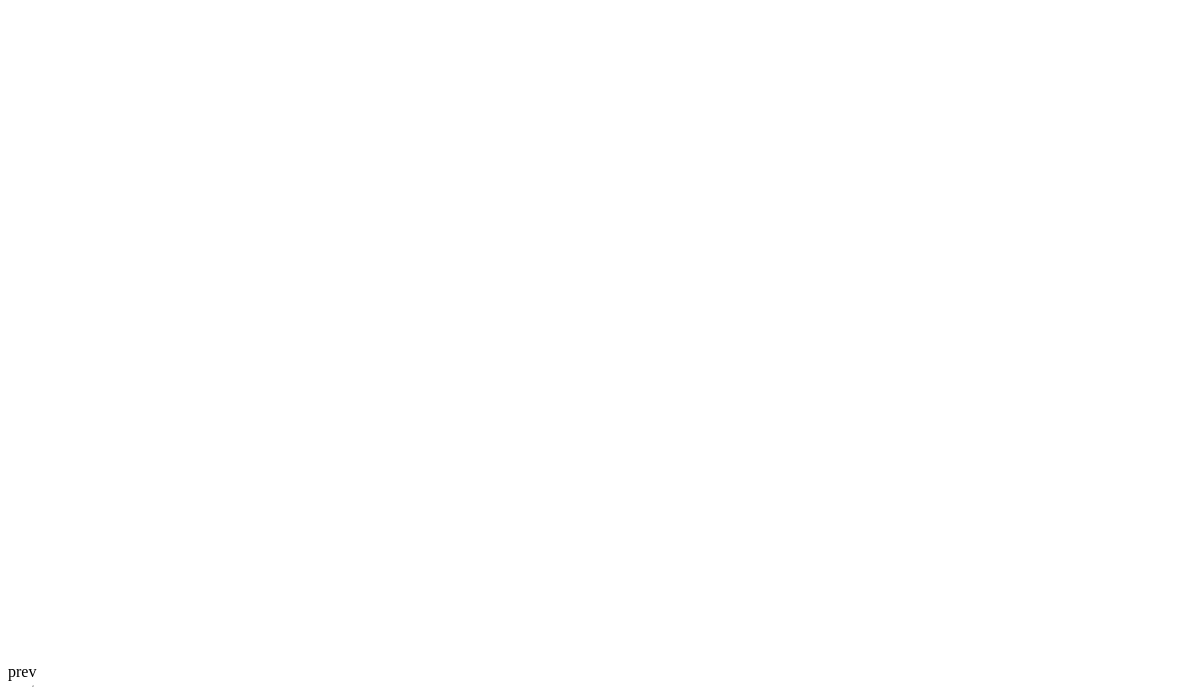 click at bounding box center [139, 3267] 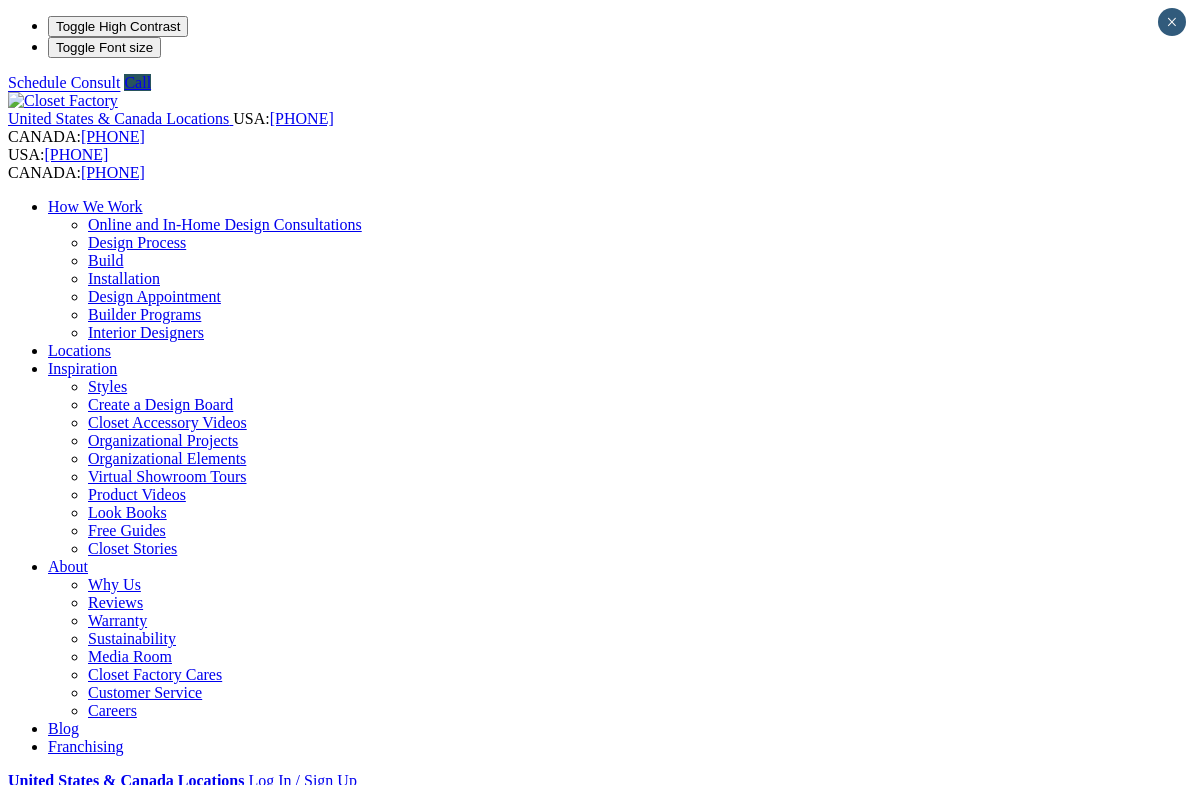 scroll, scrollTop: 0, scrollLeft: 0, axis: both 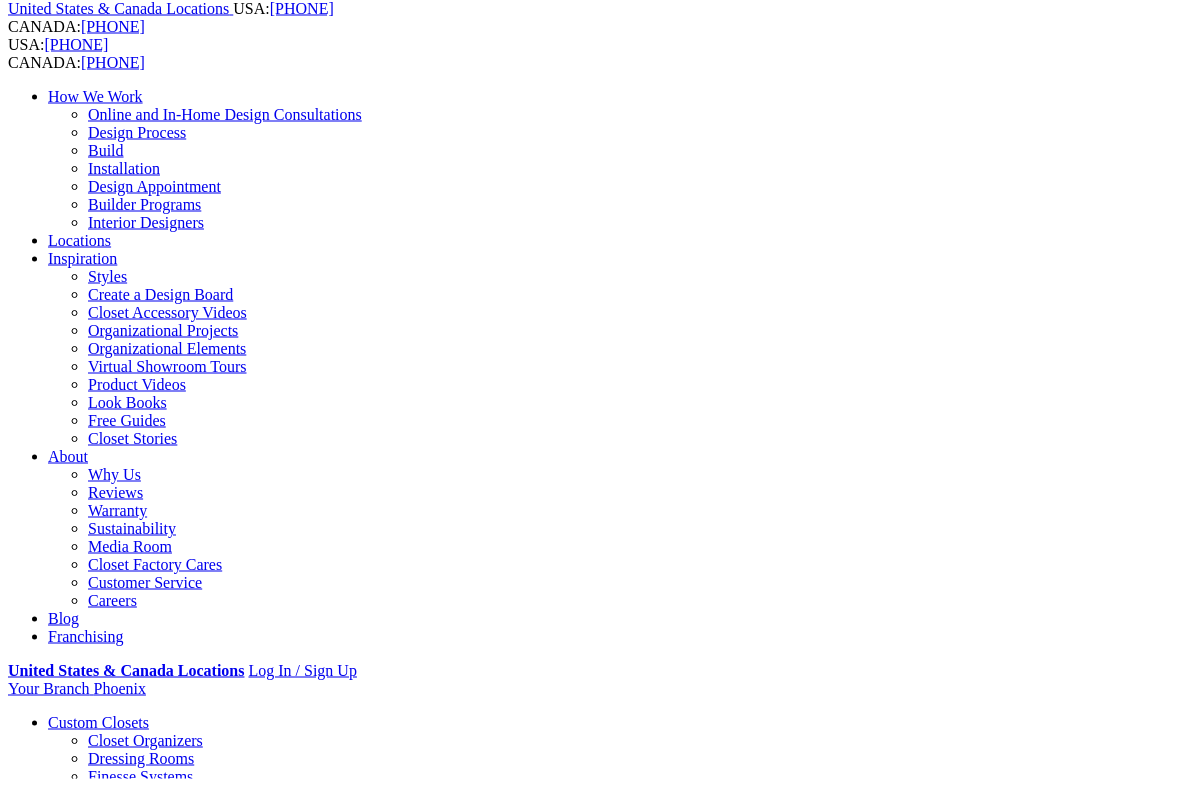 click on "Next Slide" at bounding box center (597, 1937) 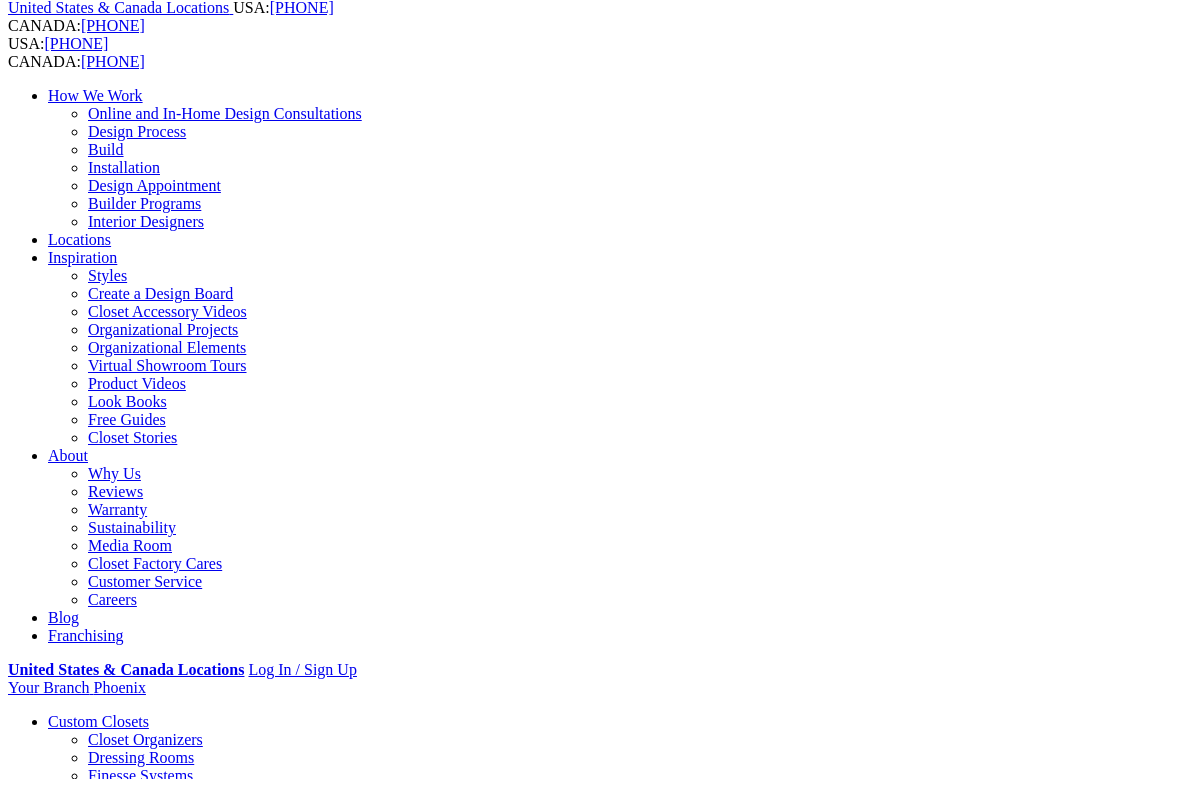 click on "Previous Slide" at bounding box center [597, 1918] 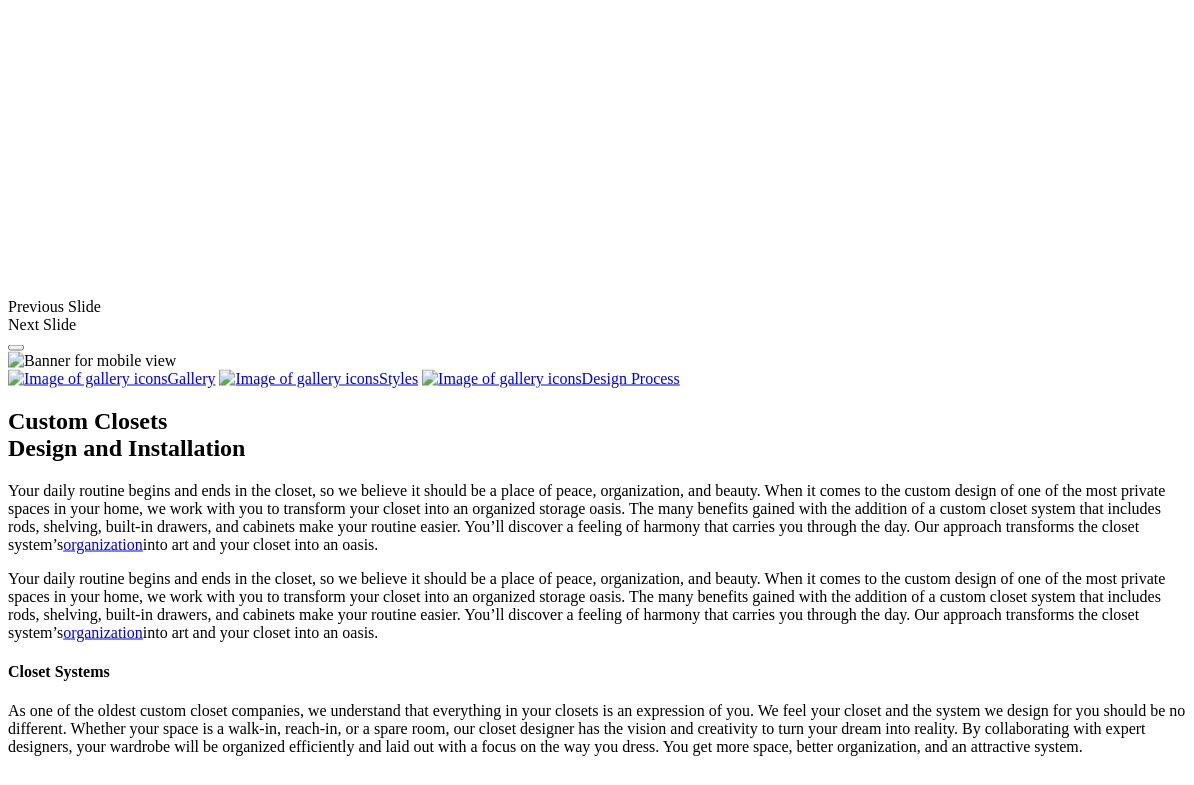 scroll, scrollTop: 1711, scrollLeft: 0, axis: vertical 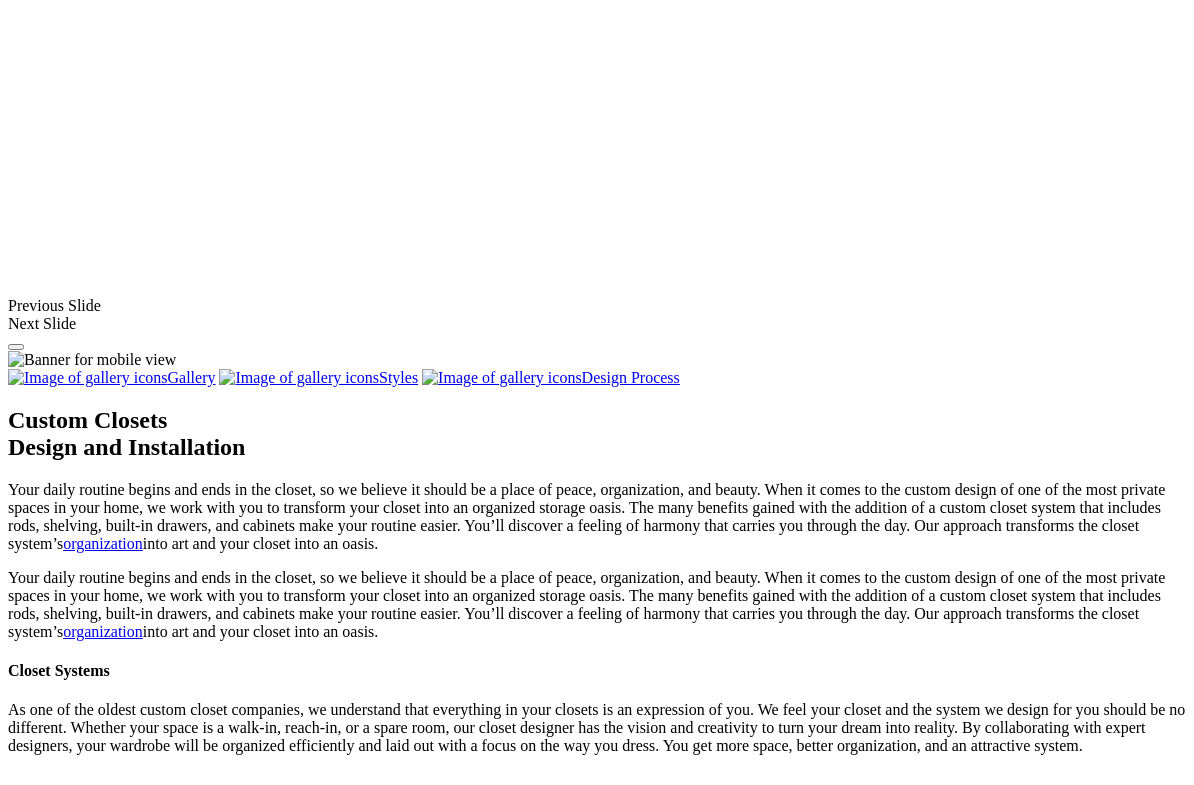 click at bounding box center (120, 1868) 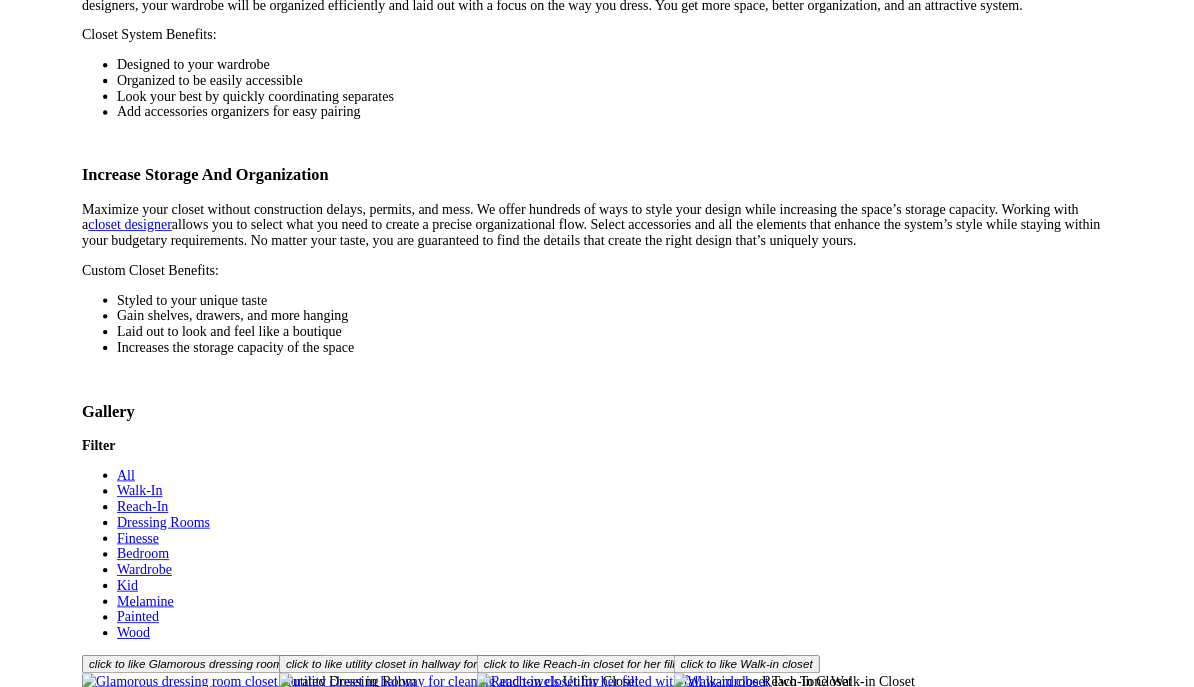 scroll, scrollTop: 2799, scrollLeft: 0, axis: vertical 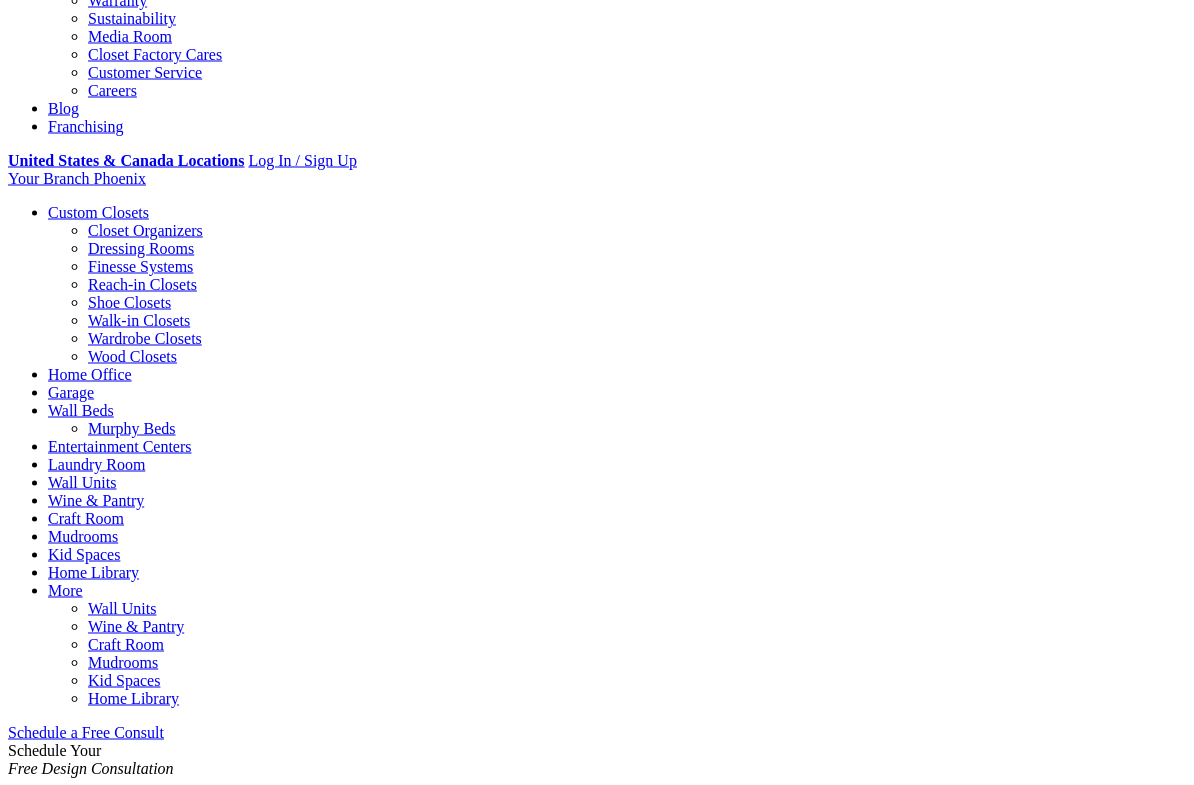 click on "About this Guide
While you wear clothes on a daily basis, do you know how to organize your wardrobe on a daily basis?
In the following pages, we have assembled some useful tips to help you organize your wardrobe and closet. This guide was written with the help of best-selling author and organizing expert [NAME], so we know the tips are tried and true, and will keep your closet and wardrobe organized.
This guide breaks down how to organize your wardrobe into several strategies.
The first organization strategy encourages her readers to try is to group your clothes by type. This means organizing by grouping all of your slacks together, your jeans together and your blouses together and so on. This strategy creates wardrobe sections which will make getting dressed faster and less challenging. Even if you don’t have an extensive wardrobe, this guide explains how you can group casual from corporate or keeping warm-weather outfits separated from cold-weather outfits." at bounding box center (597, 1215) 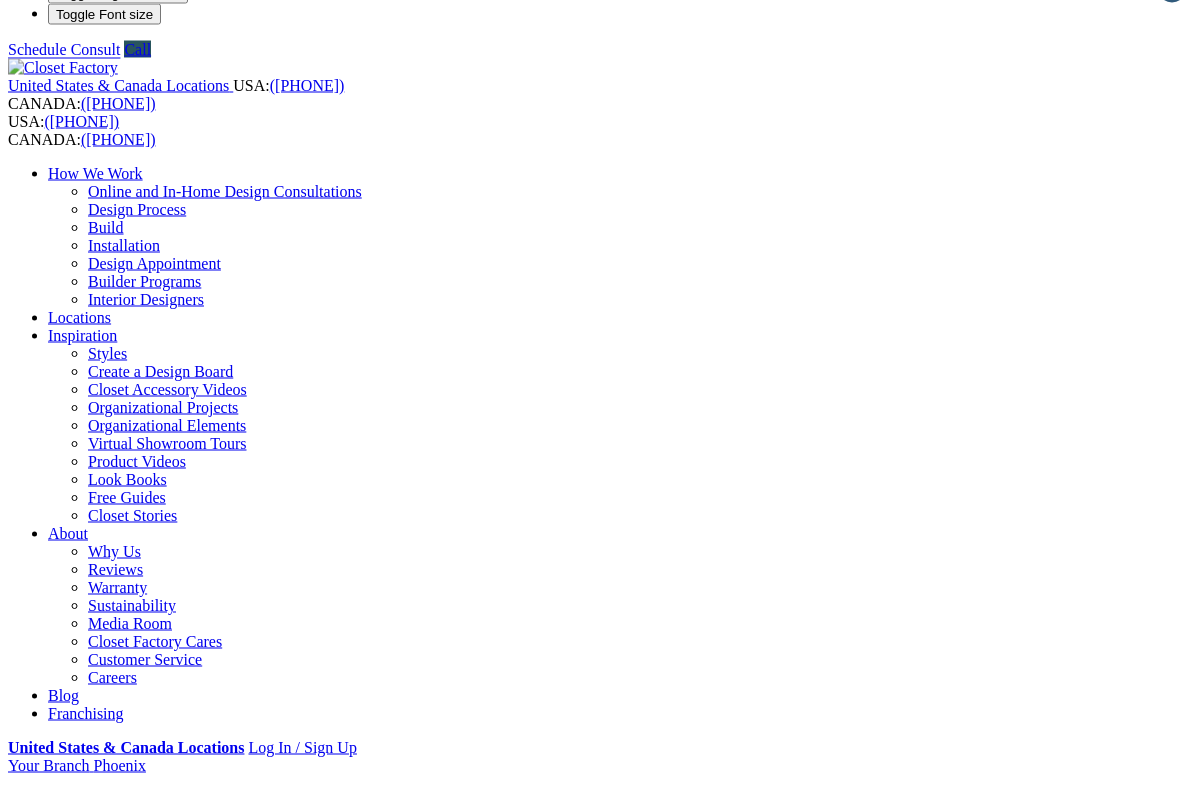 scroll, scrollTop: 0, scrollLeft: 0, axis: both 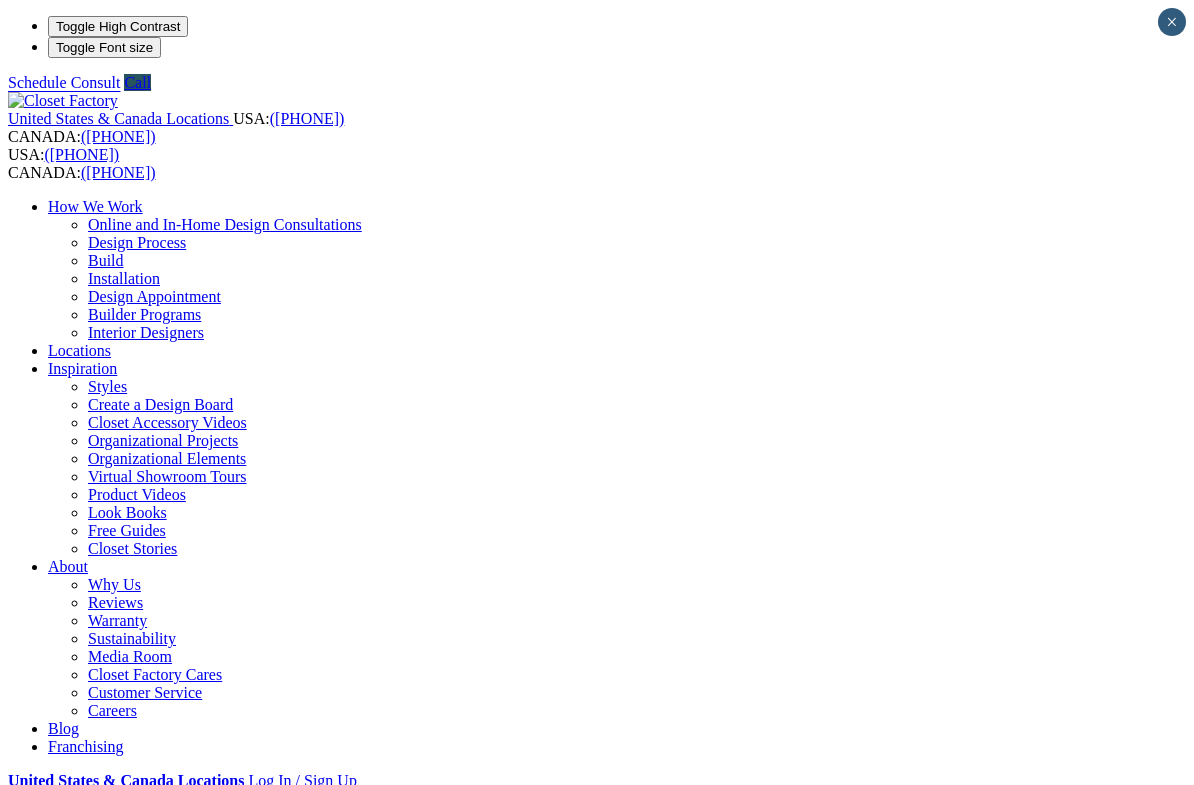 click on "Laundry Room" at bounding box center (96, 1084) 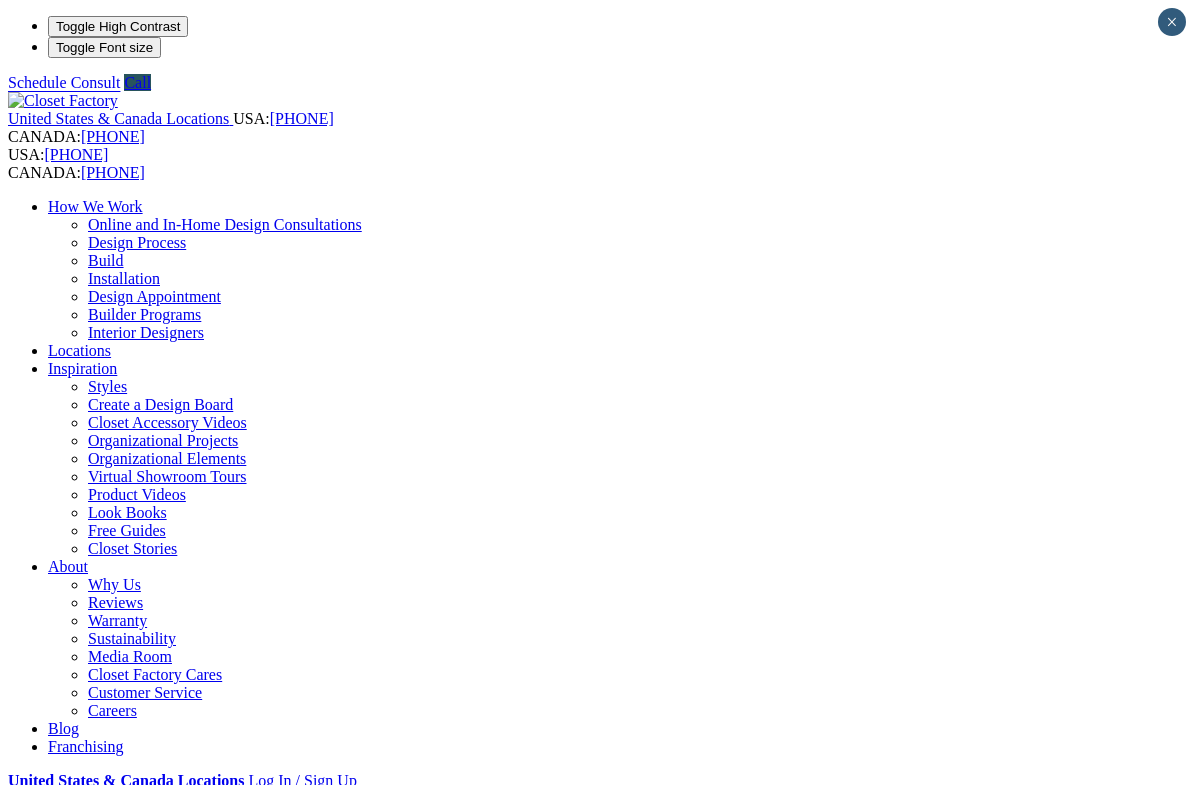 scroll, scrollTop: 0, scrollLeft: 0, axis: both 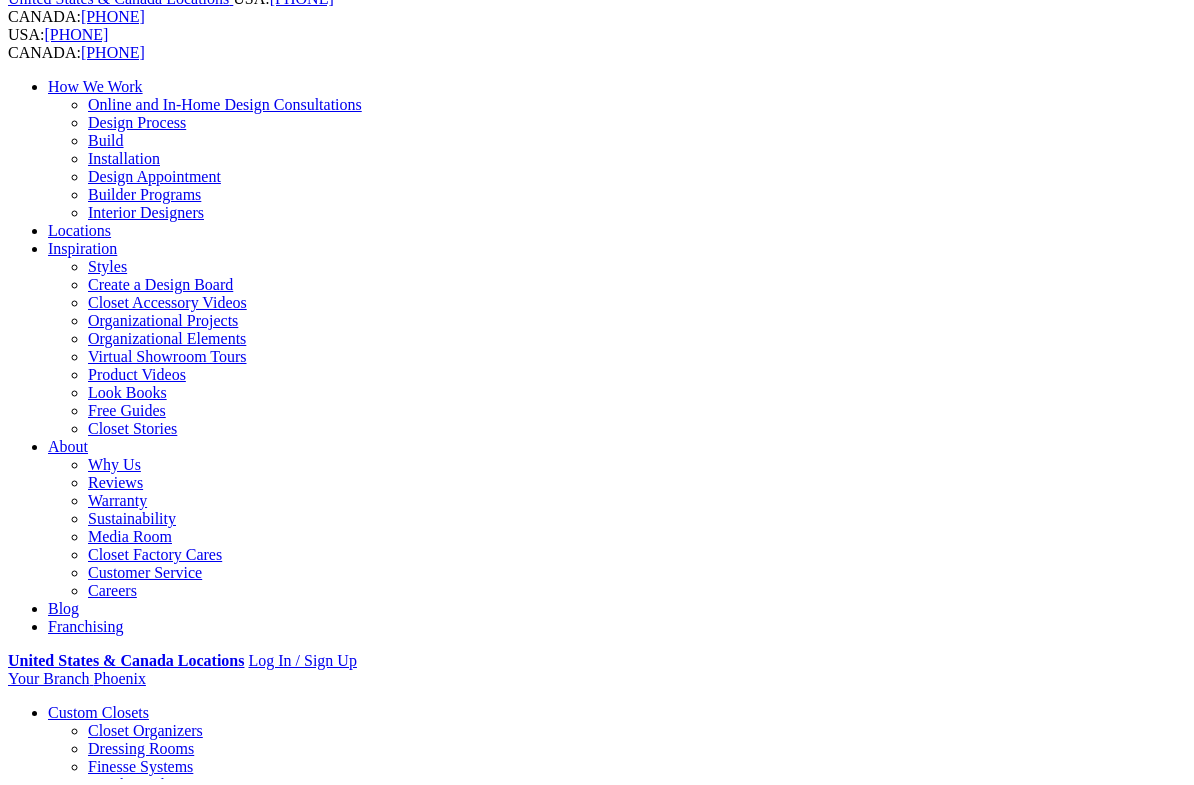 click at bounding box center [597, 1823] 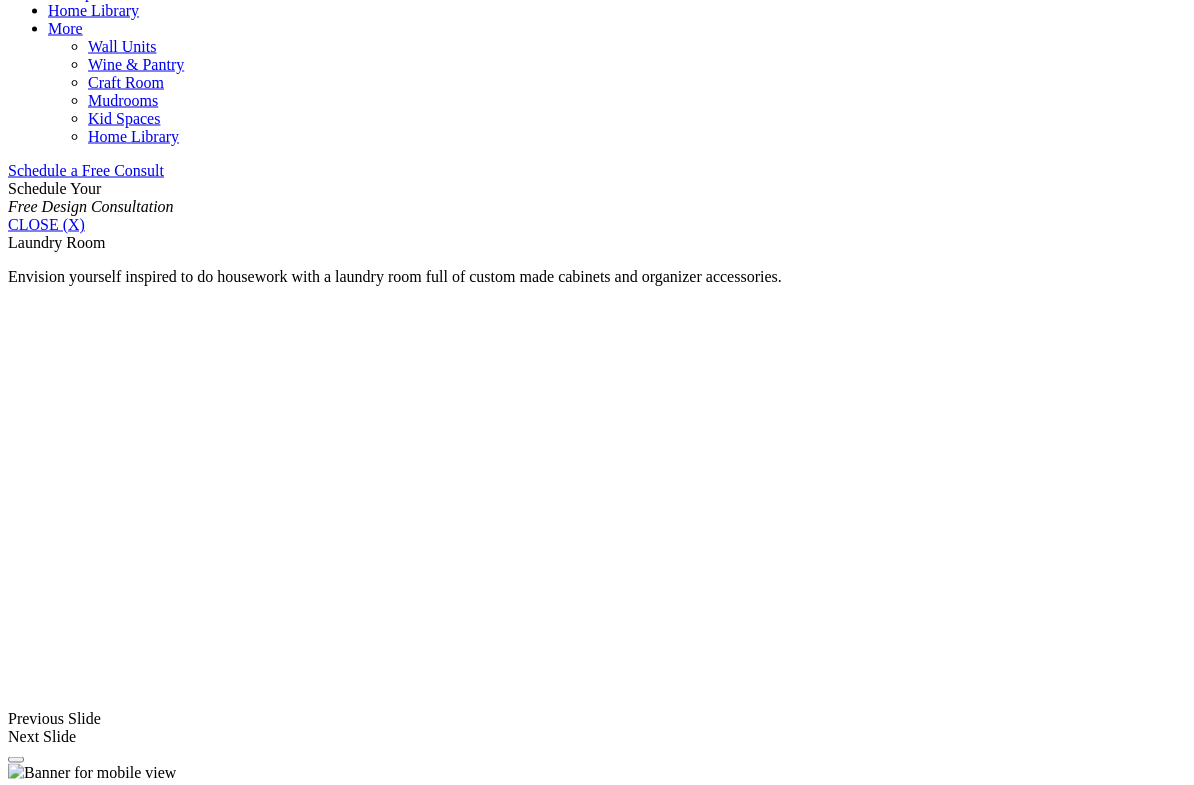 scroll, scrollTop: 1177, scrollLeft: 0, axis: vertical 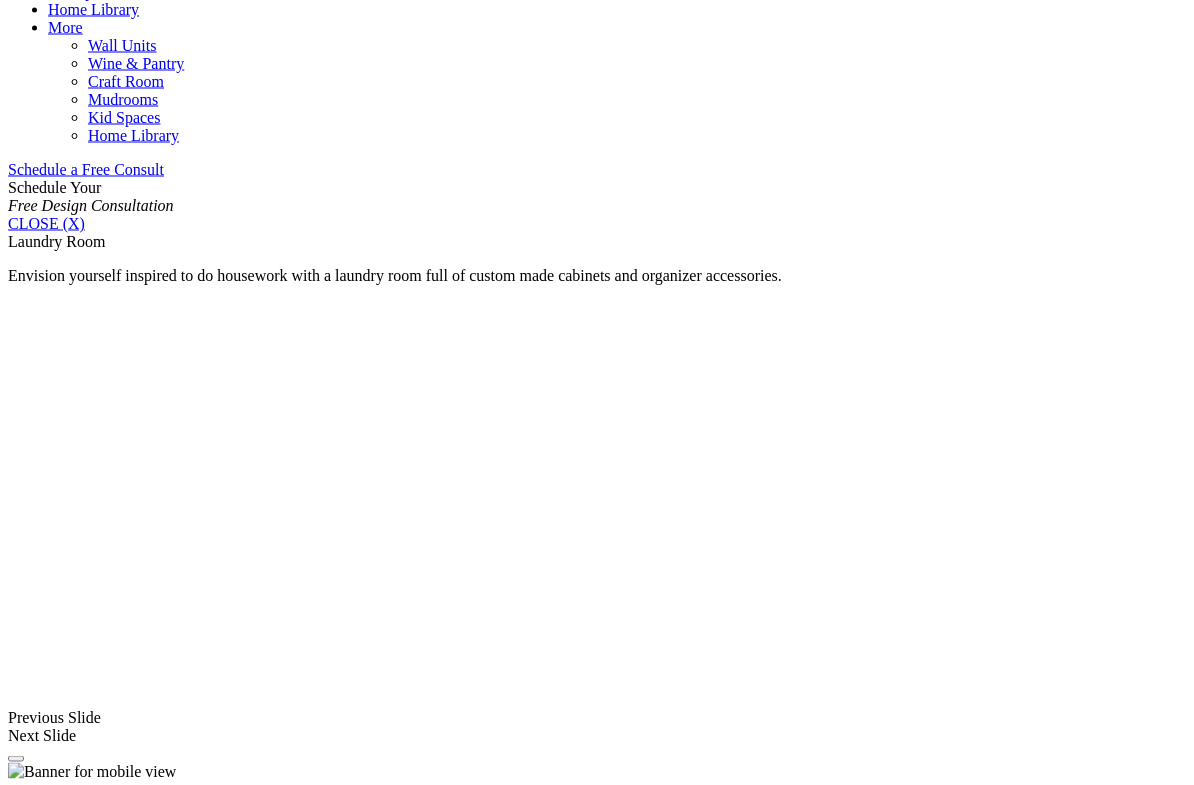 click on "Gallery" at bounding box center (597, 1436) 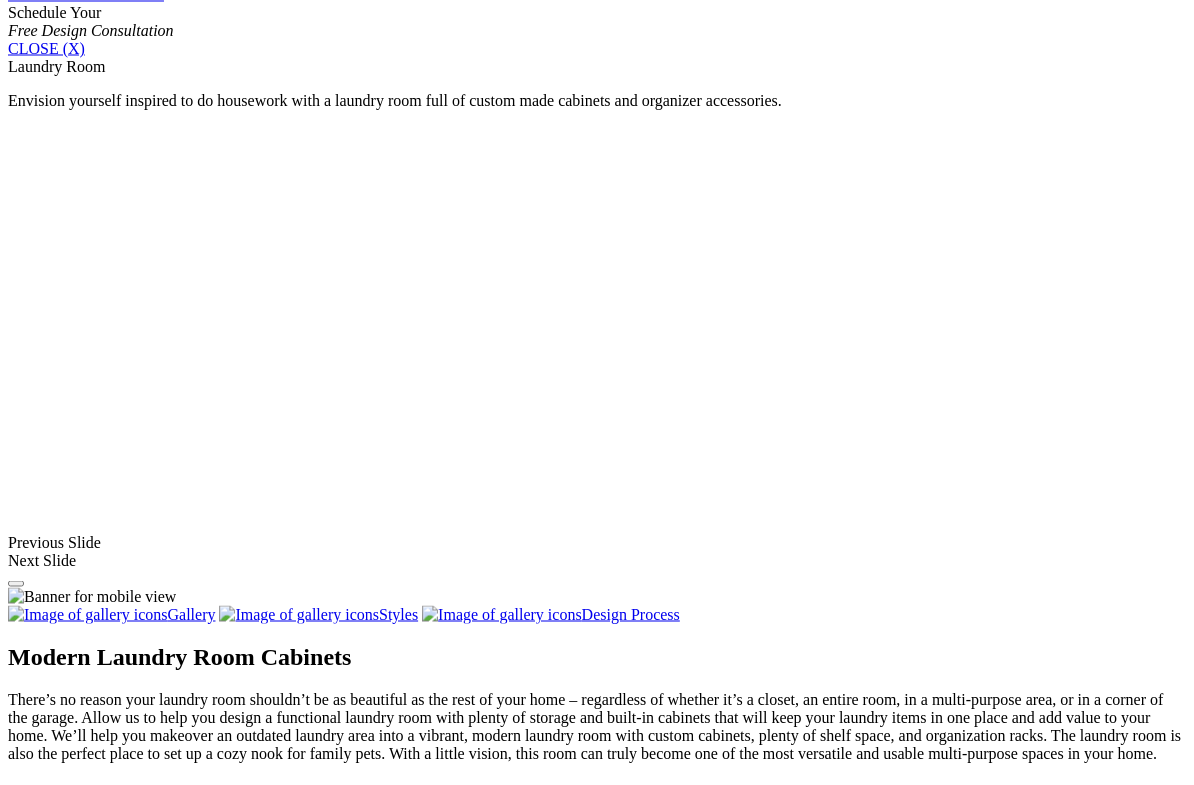 scroll, scrollTop: 1358, scrollLeft: 0, axis: vertical 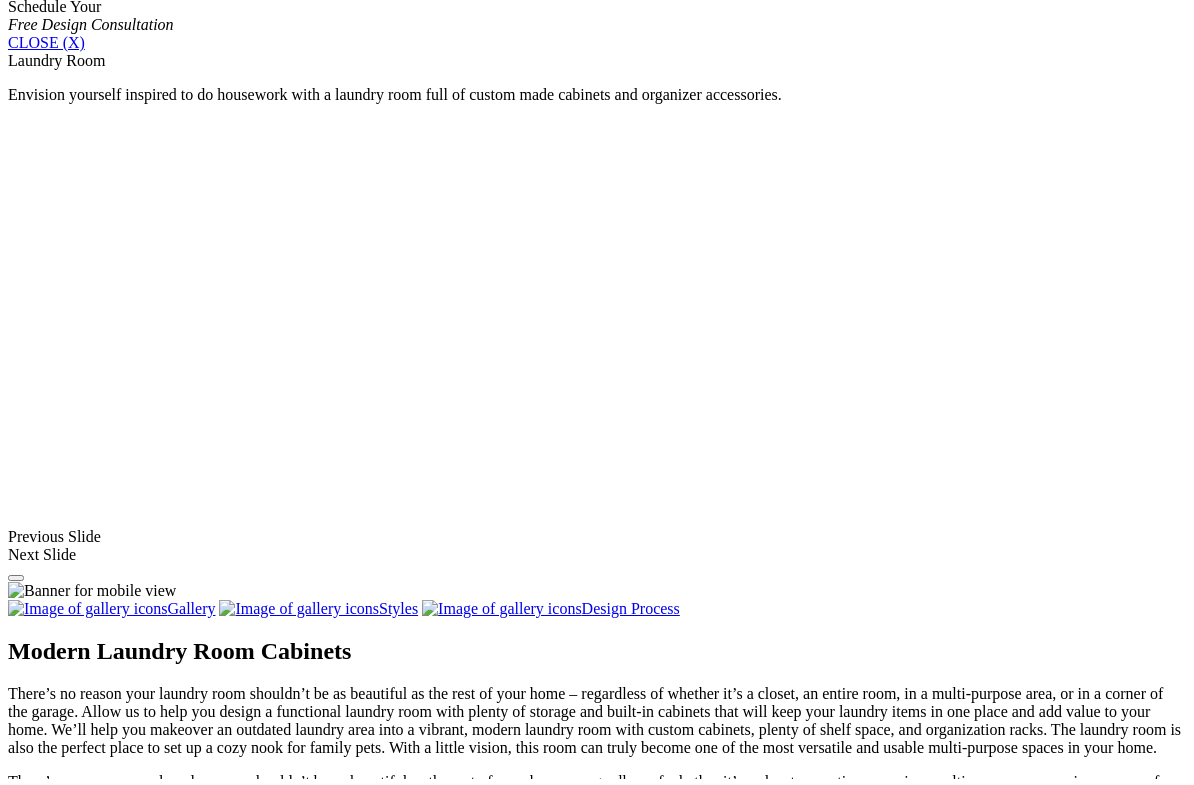 click at bounding box center [163, 1491] 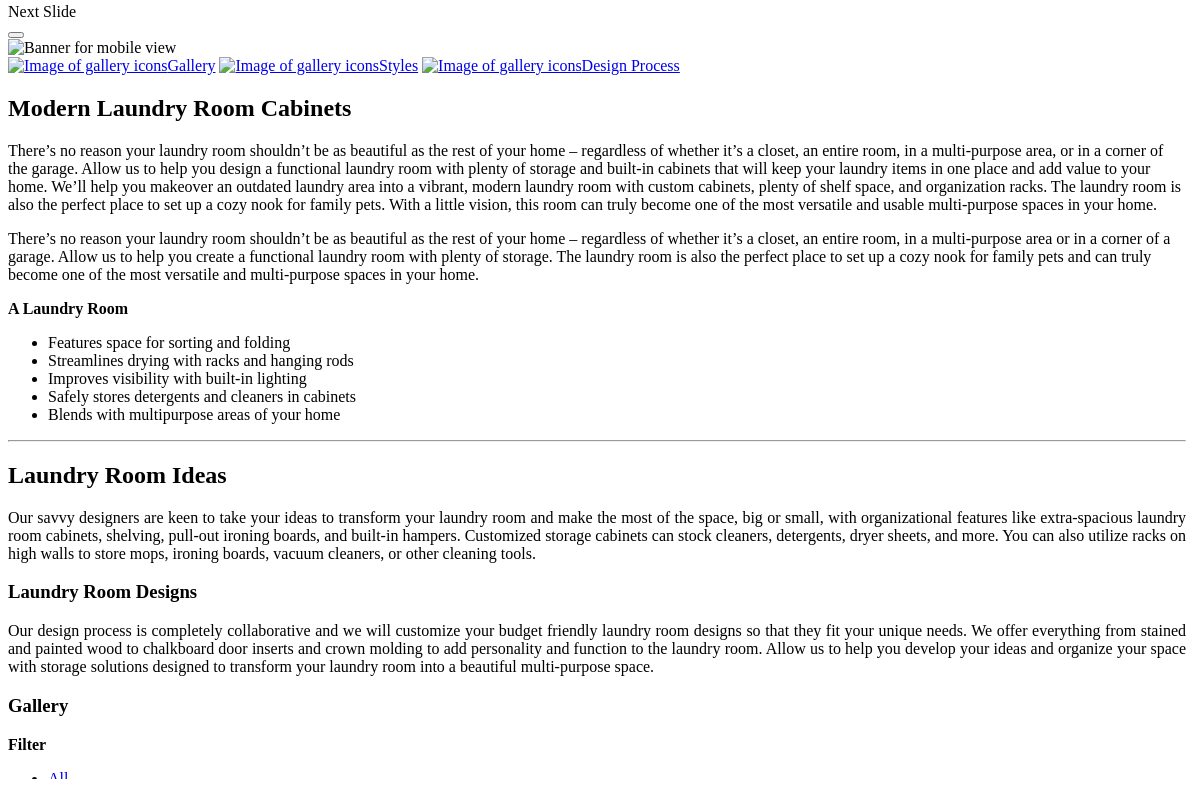 click at bounding box center (197, 1646) 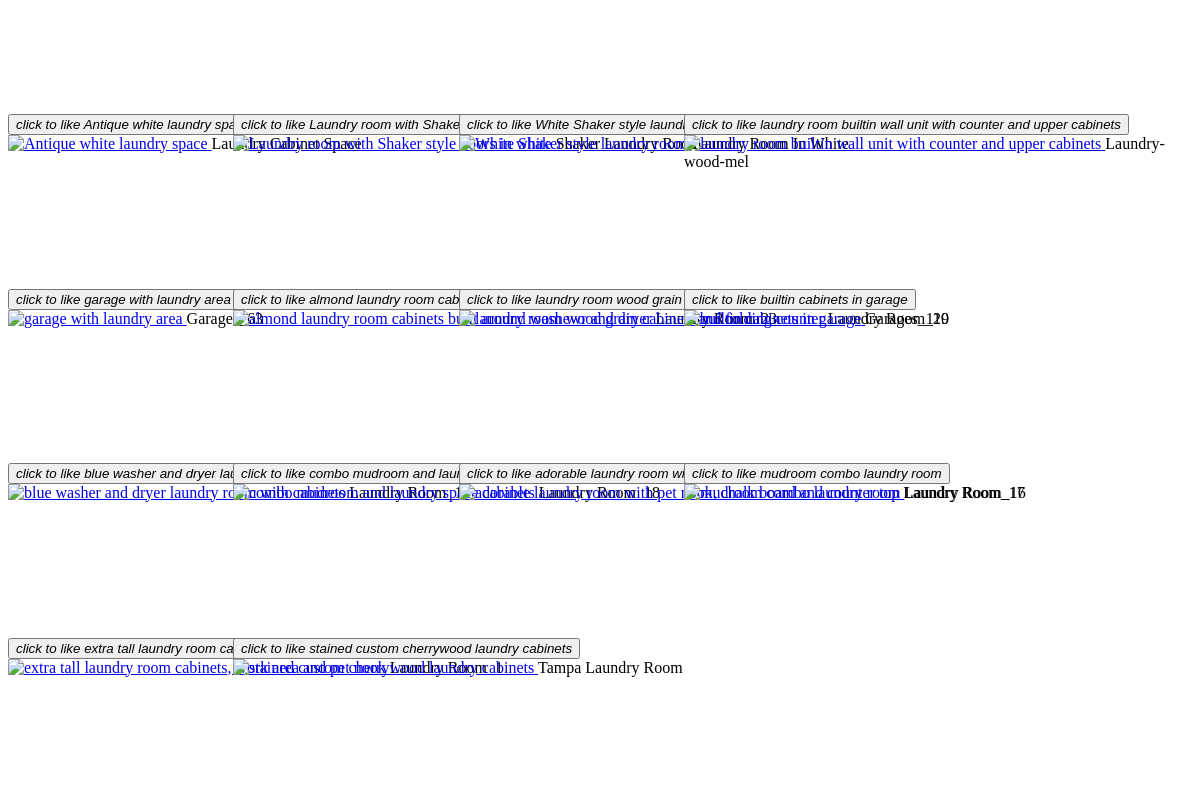 scroll, scrollTop: 2878, scrollLeft: 0, axis: vertical 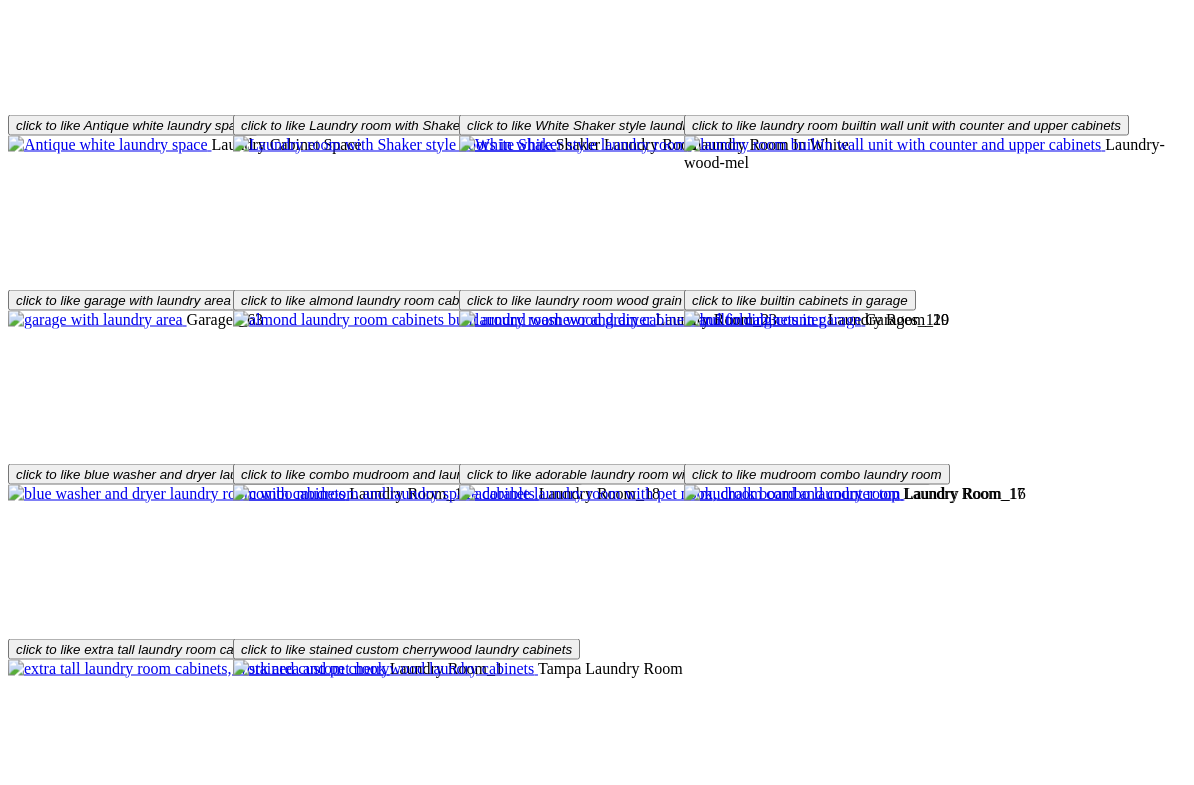 click on "We offer many types of ironing boards including in-drawer, wall-mounted and panel-mounted." at bounding box center (597, 1275) 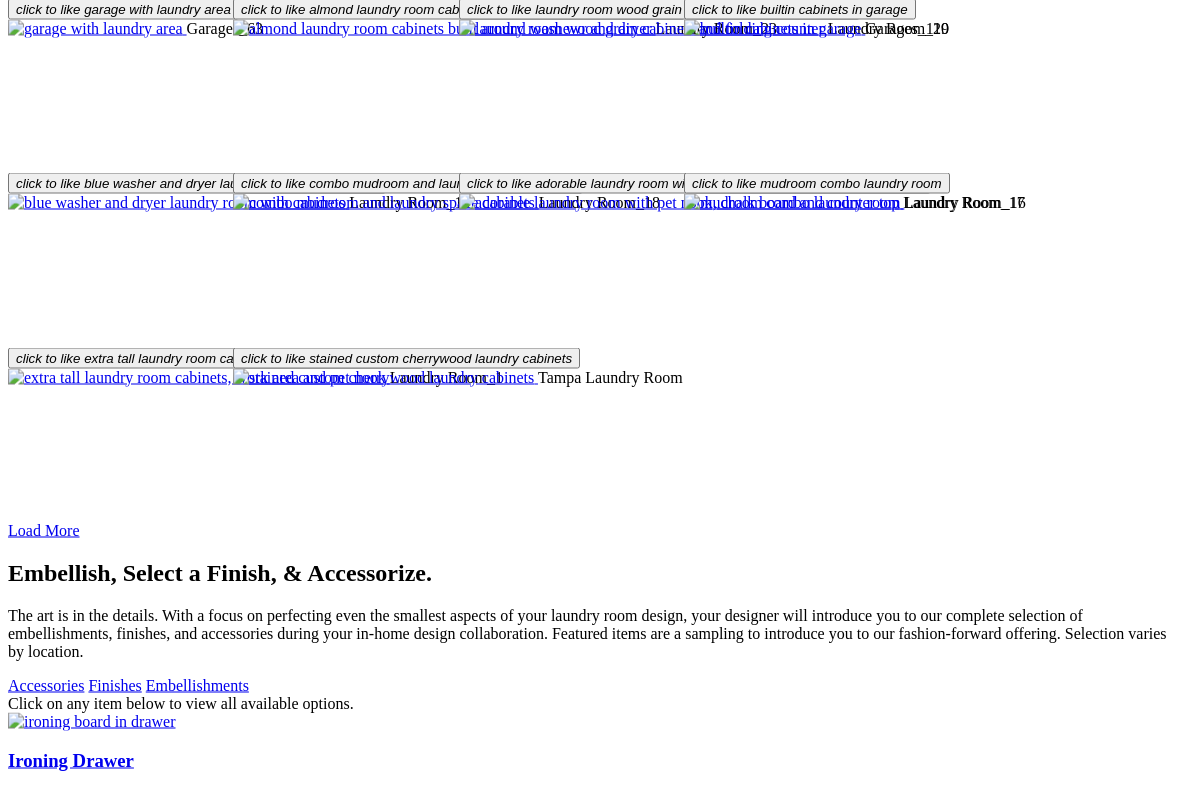 scroll, scrollTop: 3165, scrollLeft: 0, axis: vertical 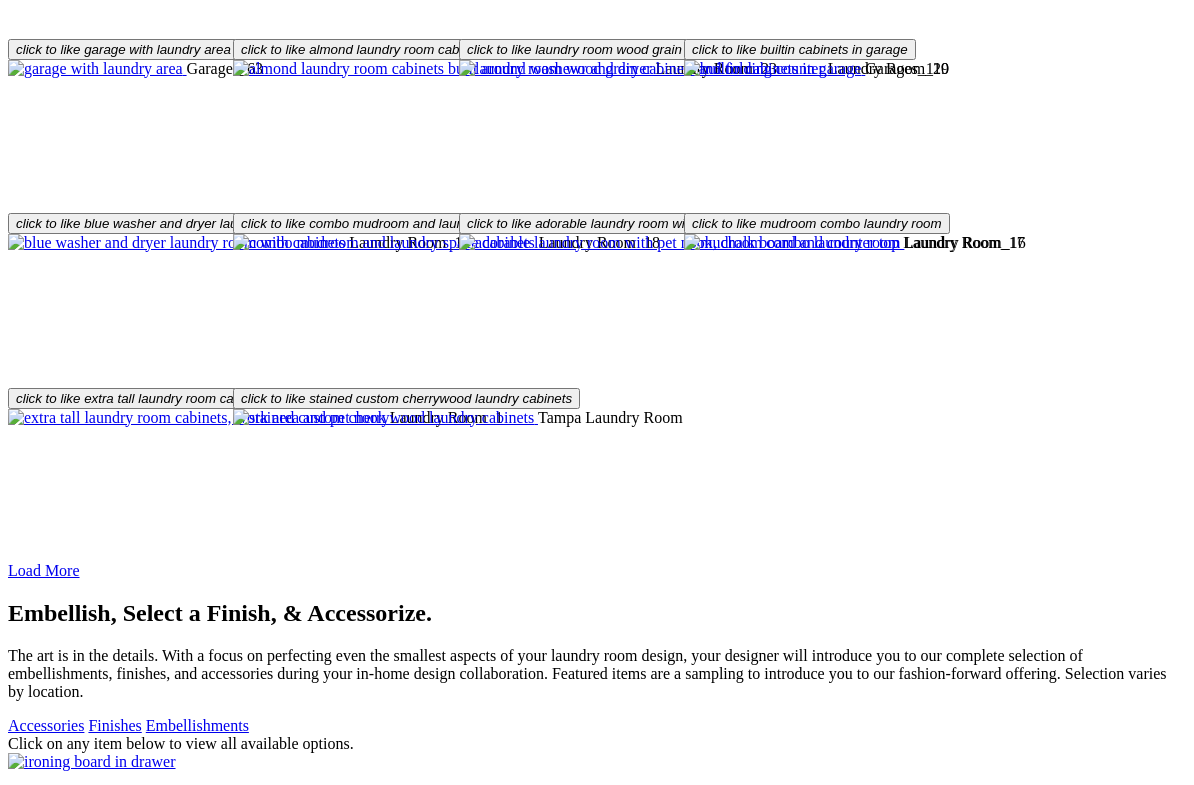 click on "×" at bounding box center [20, 6681] 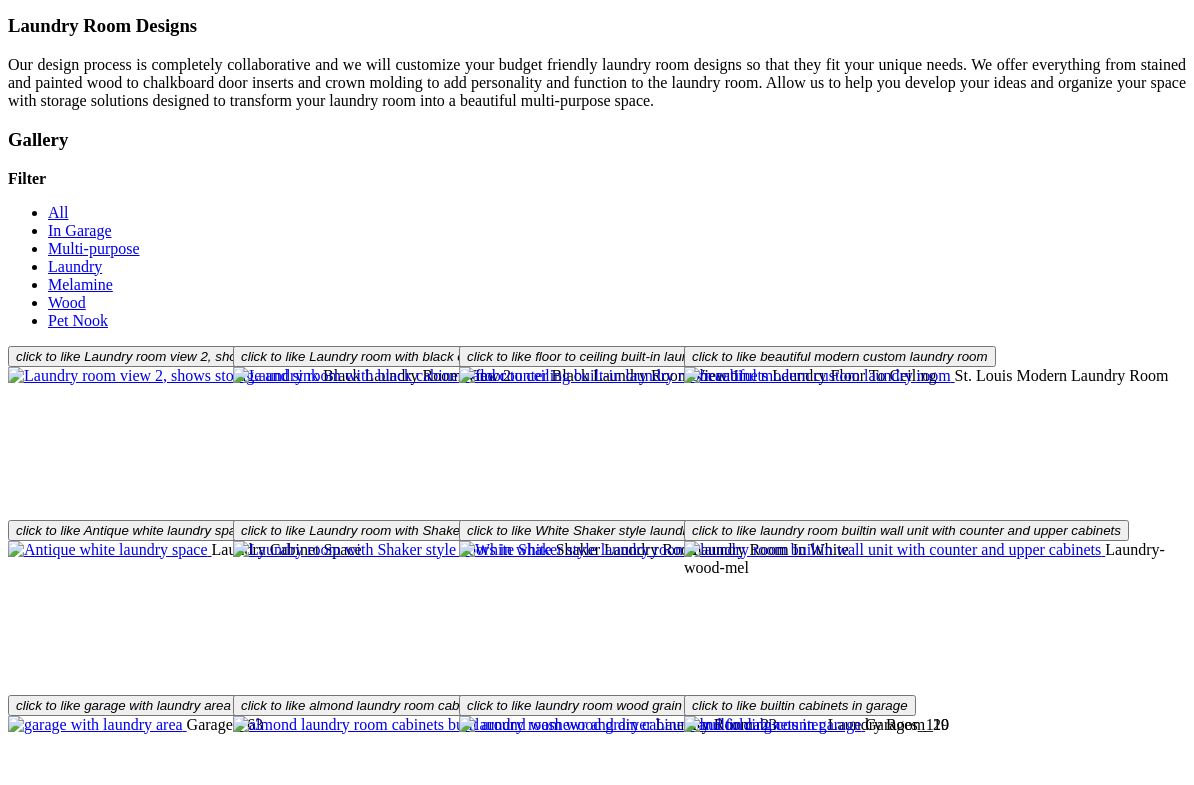 scroll, scrollTop: 2446, scrollLeft: 0, axis: vertical 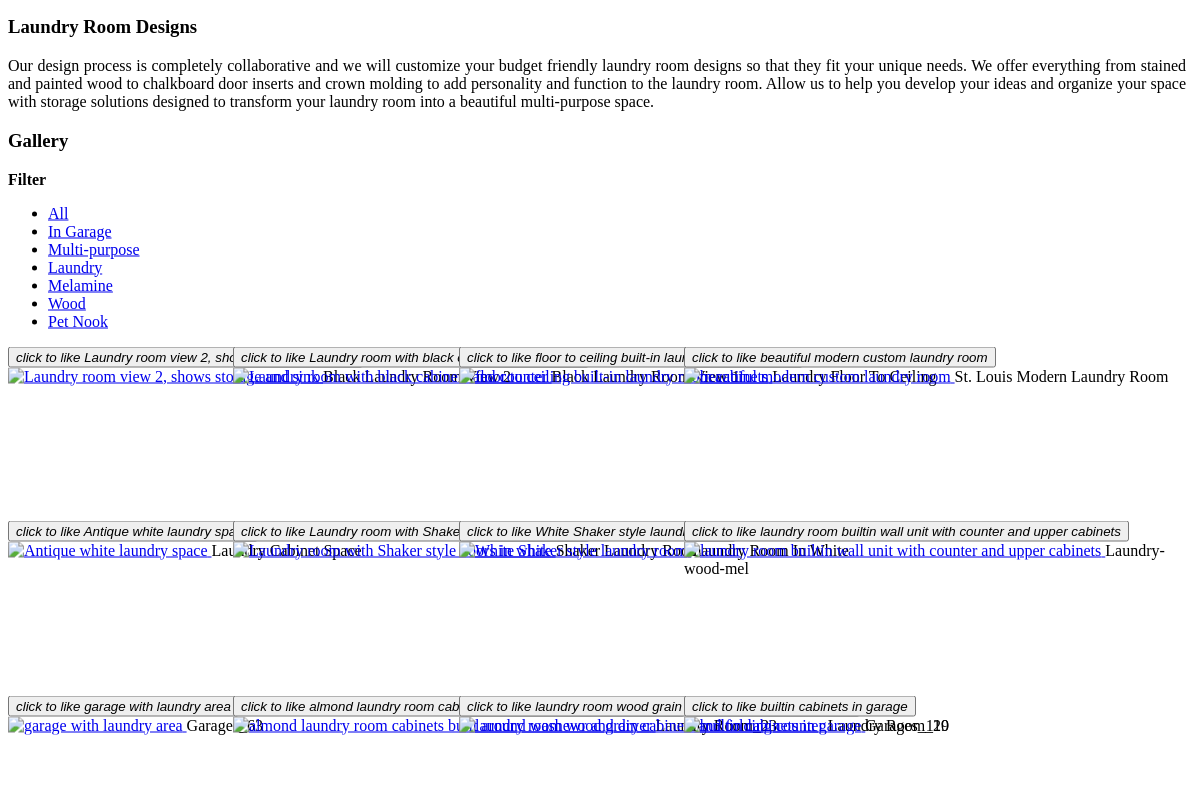 click on "Finishes" at bounding box center [114, 1408] 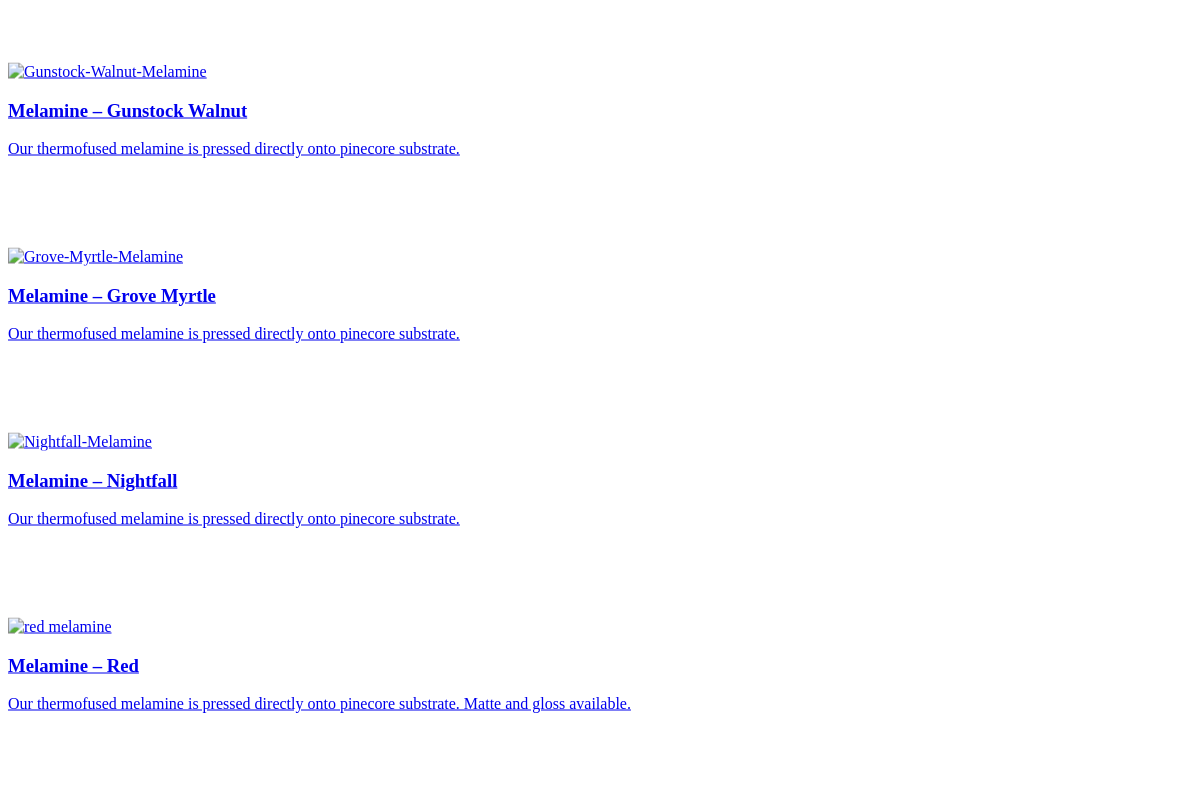 scroll, scrollTop: 4043, scrollLeft: 0, axis: vertical 